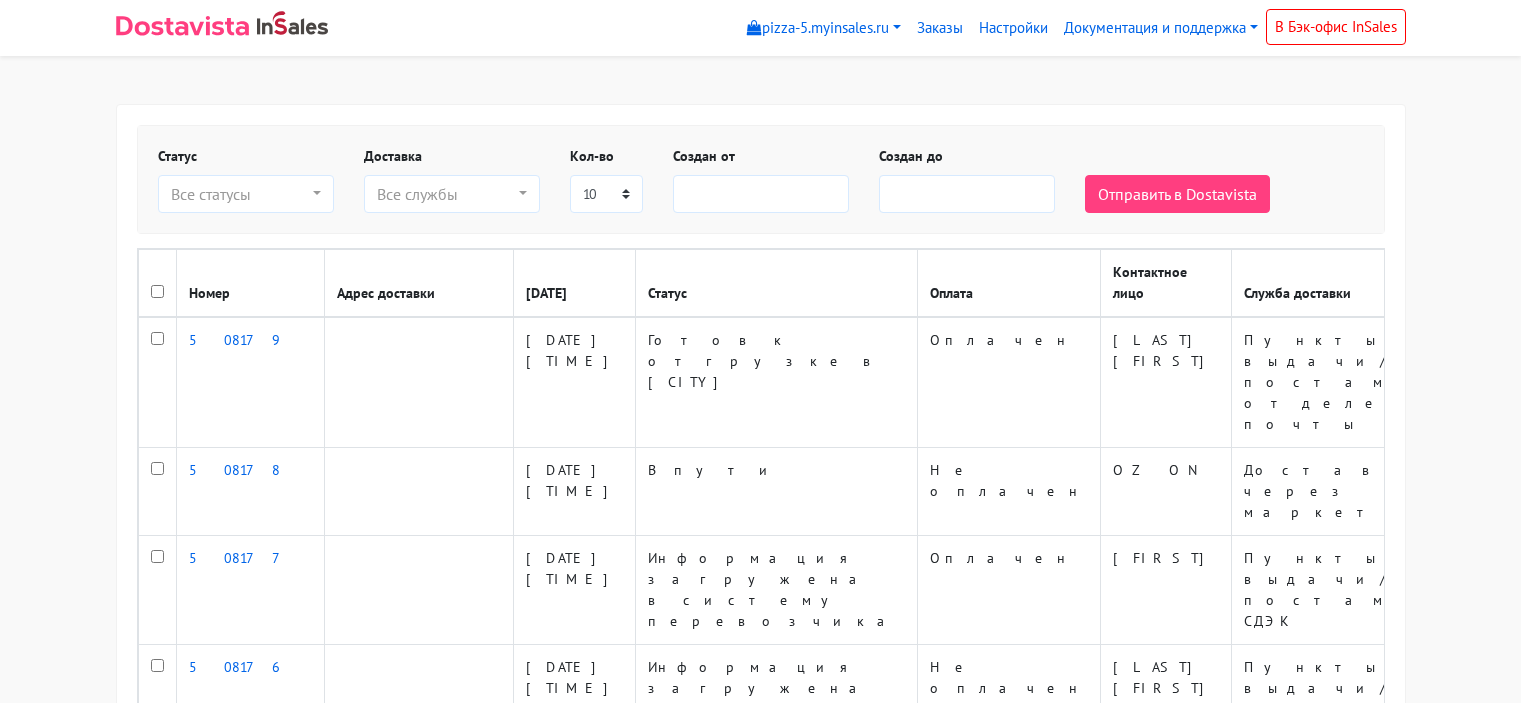 select 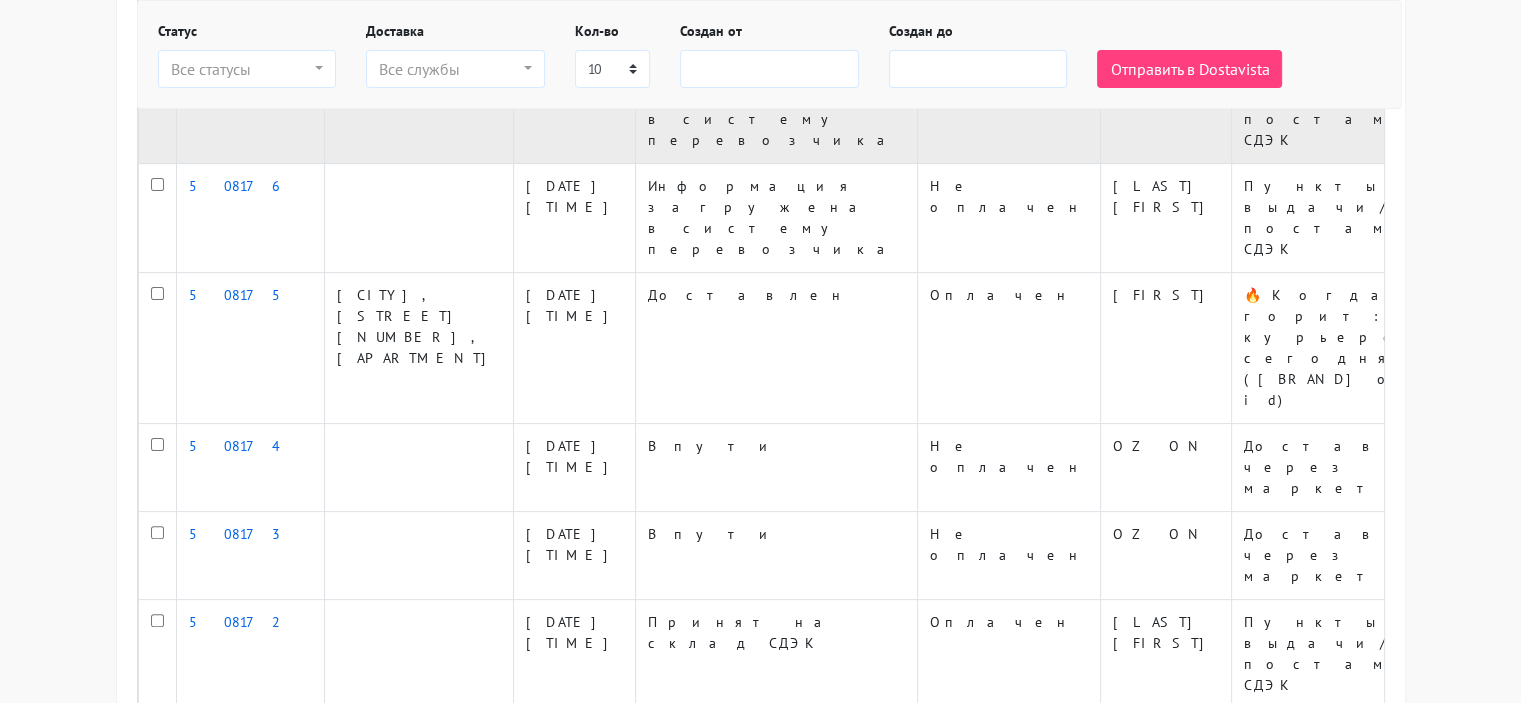 scroll, scrollTop: 532, scrollLeft: 0, axis: vertical 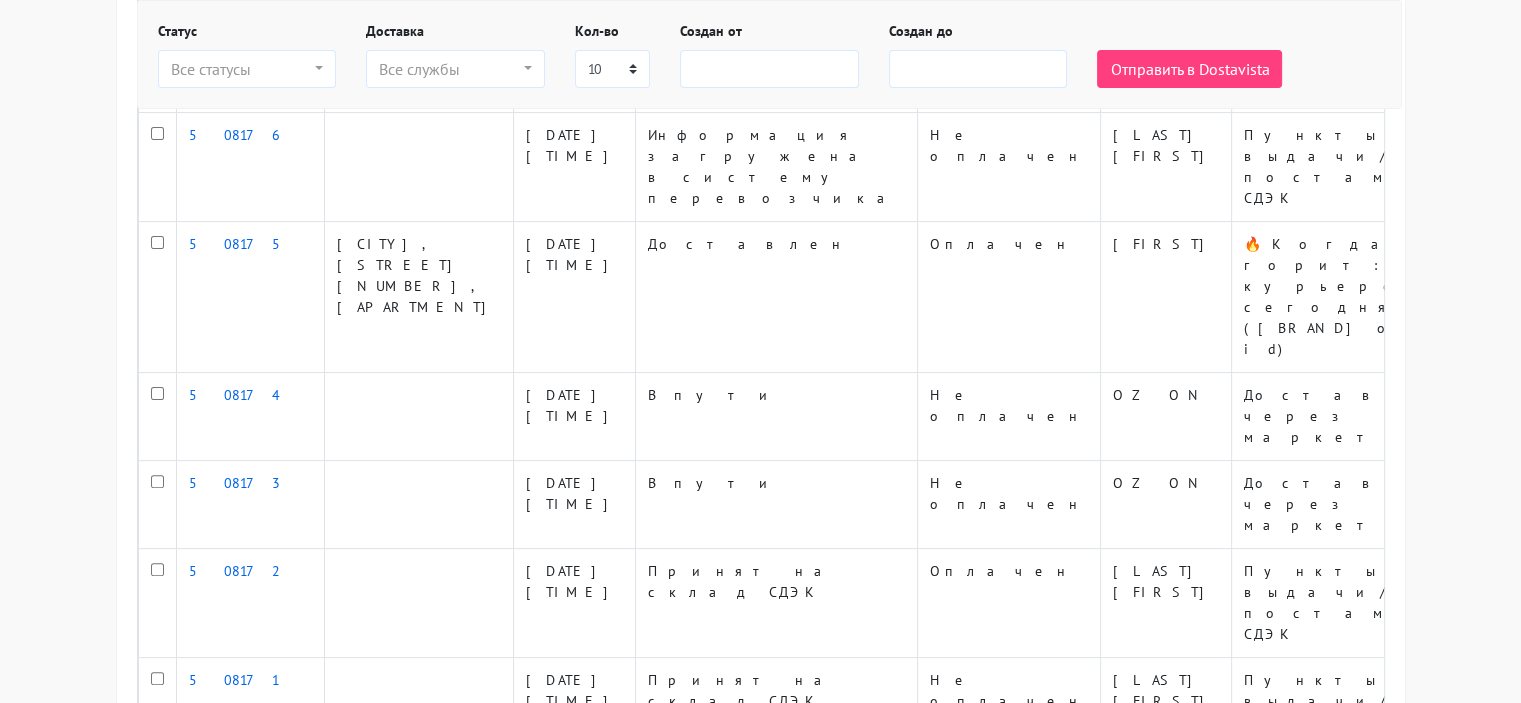 click on "2" at bounding box center (196, 894) 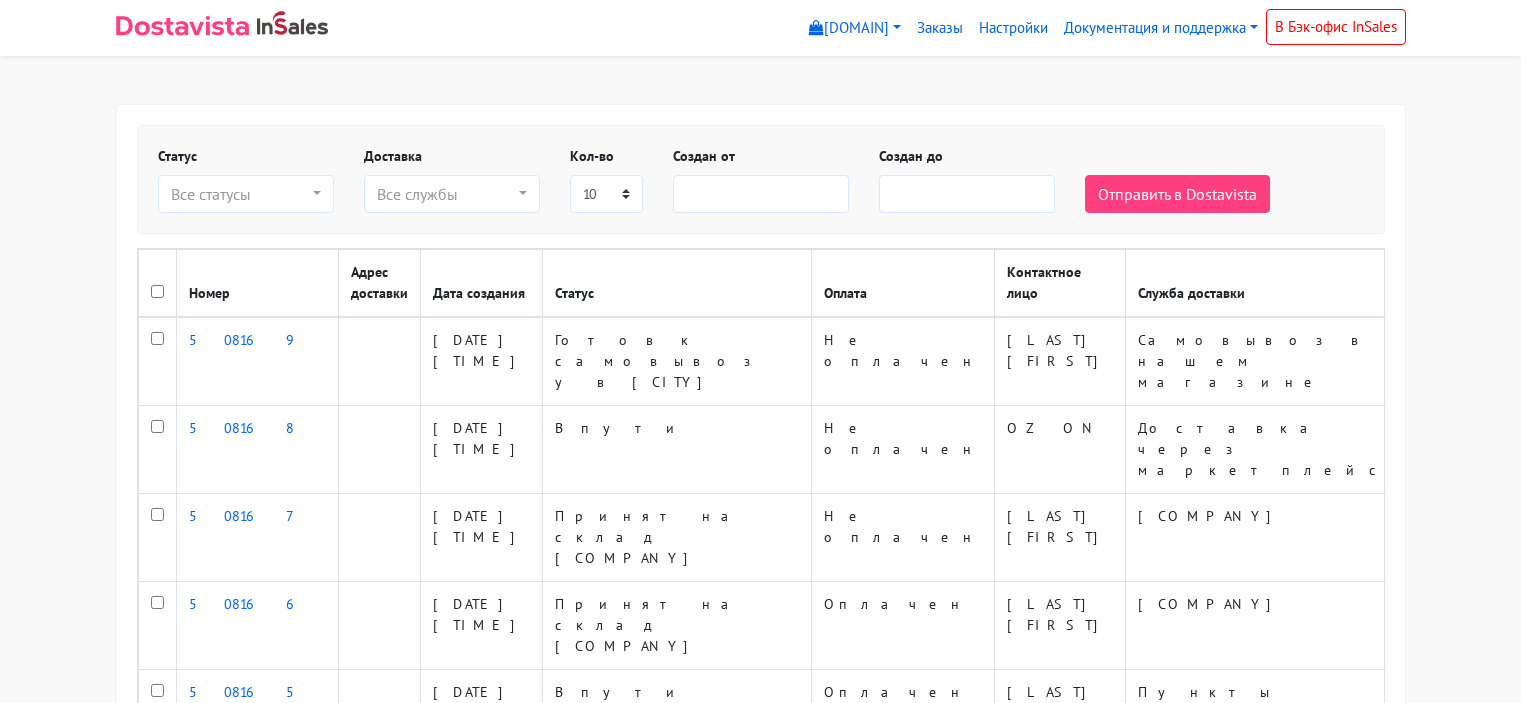 select 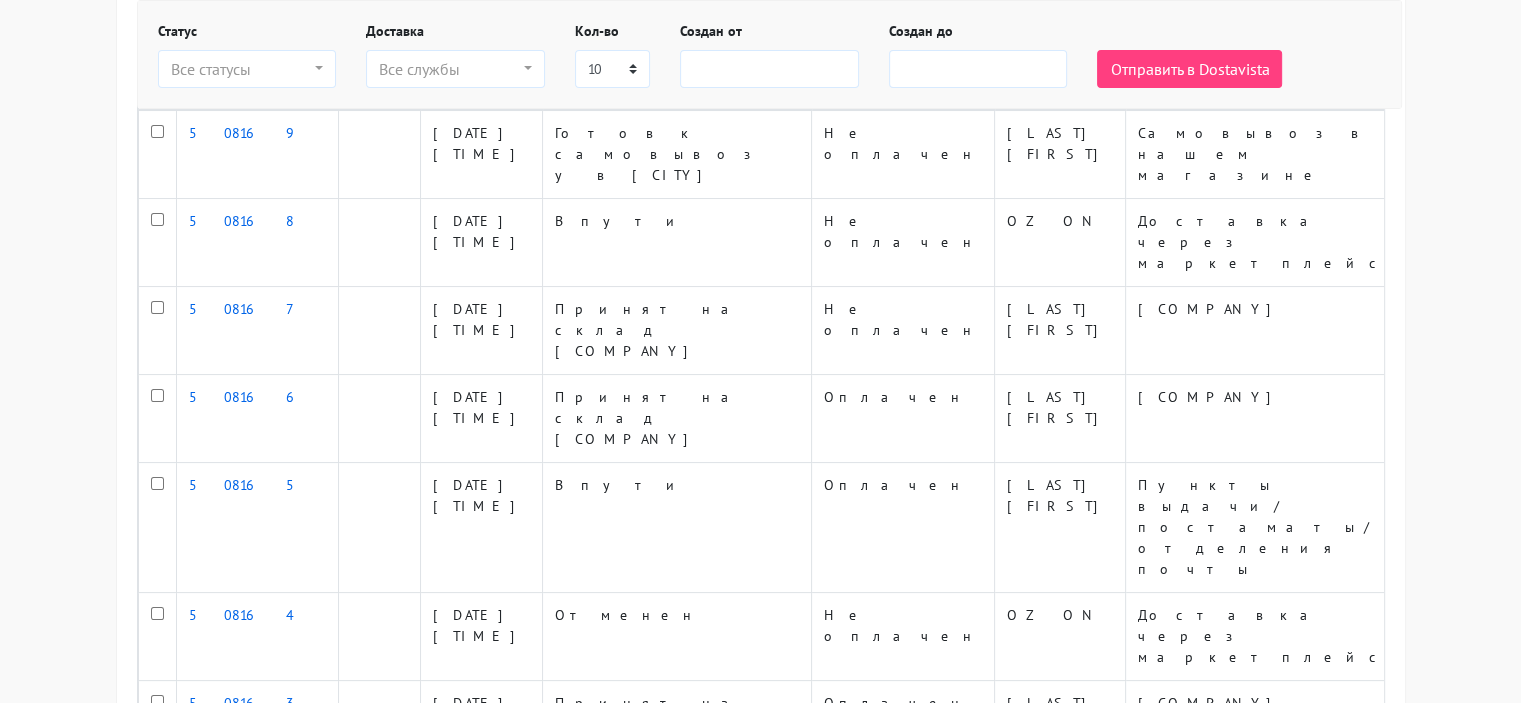 scroll, scrollTop: 490, scrollLeft: 0, axis: vertical 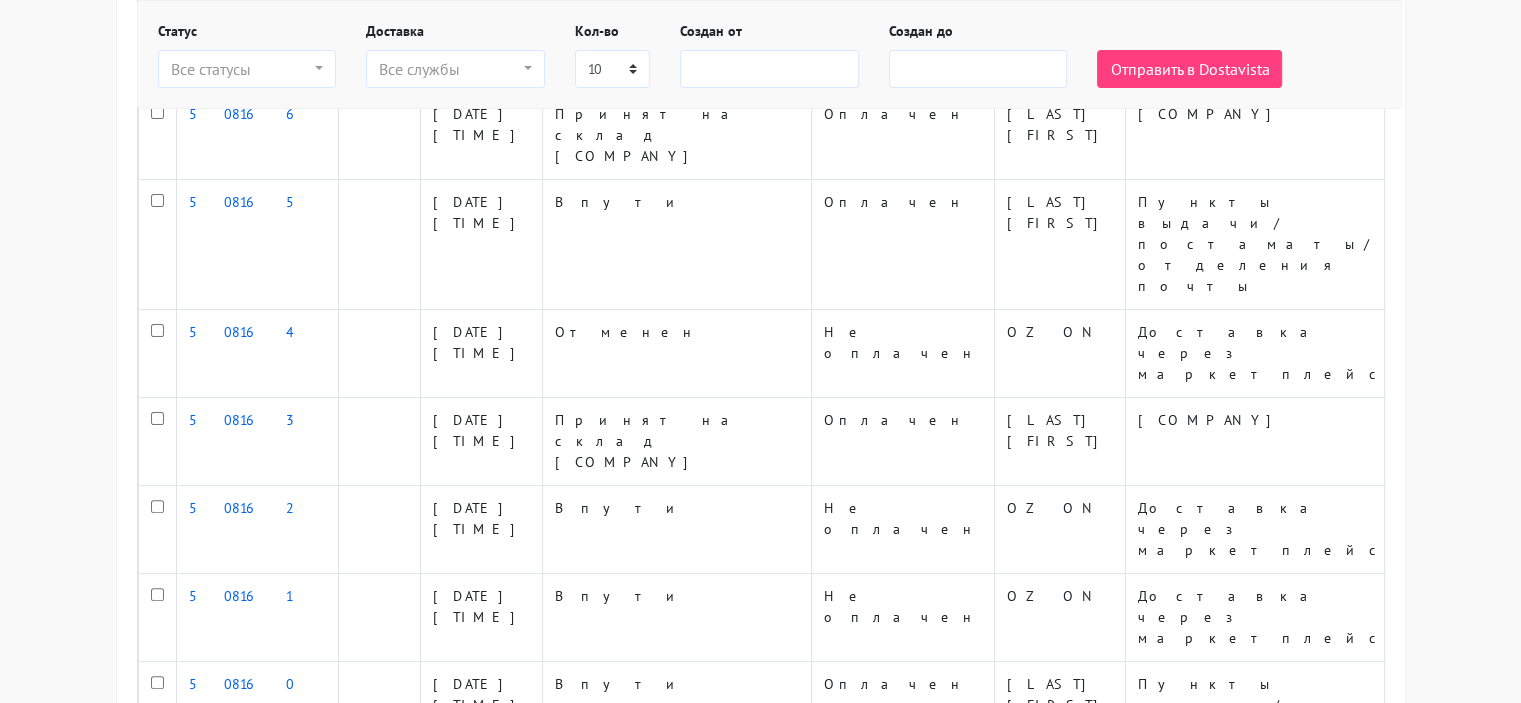 click on "4" at bounding box center (278, 831) 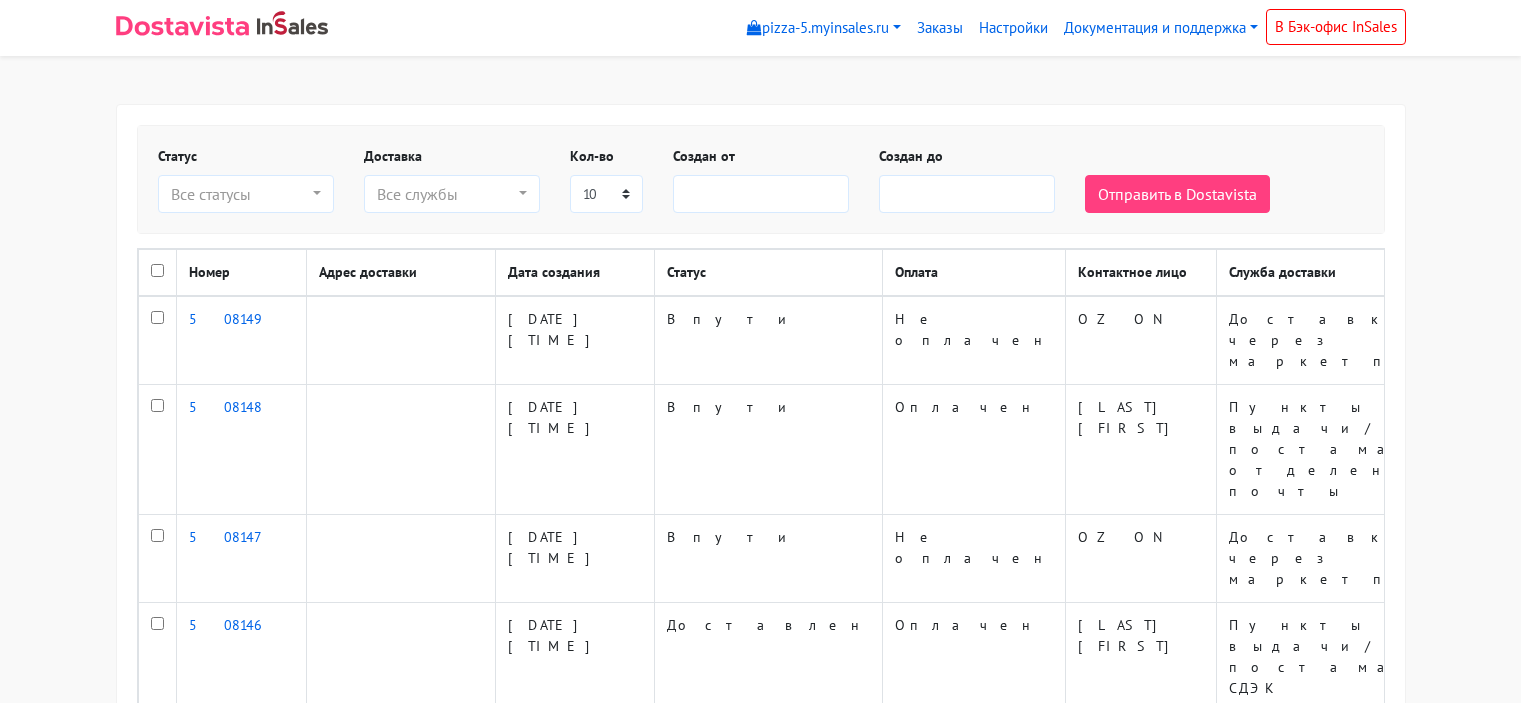 select 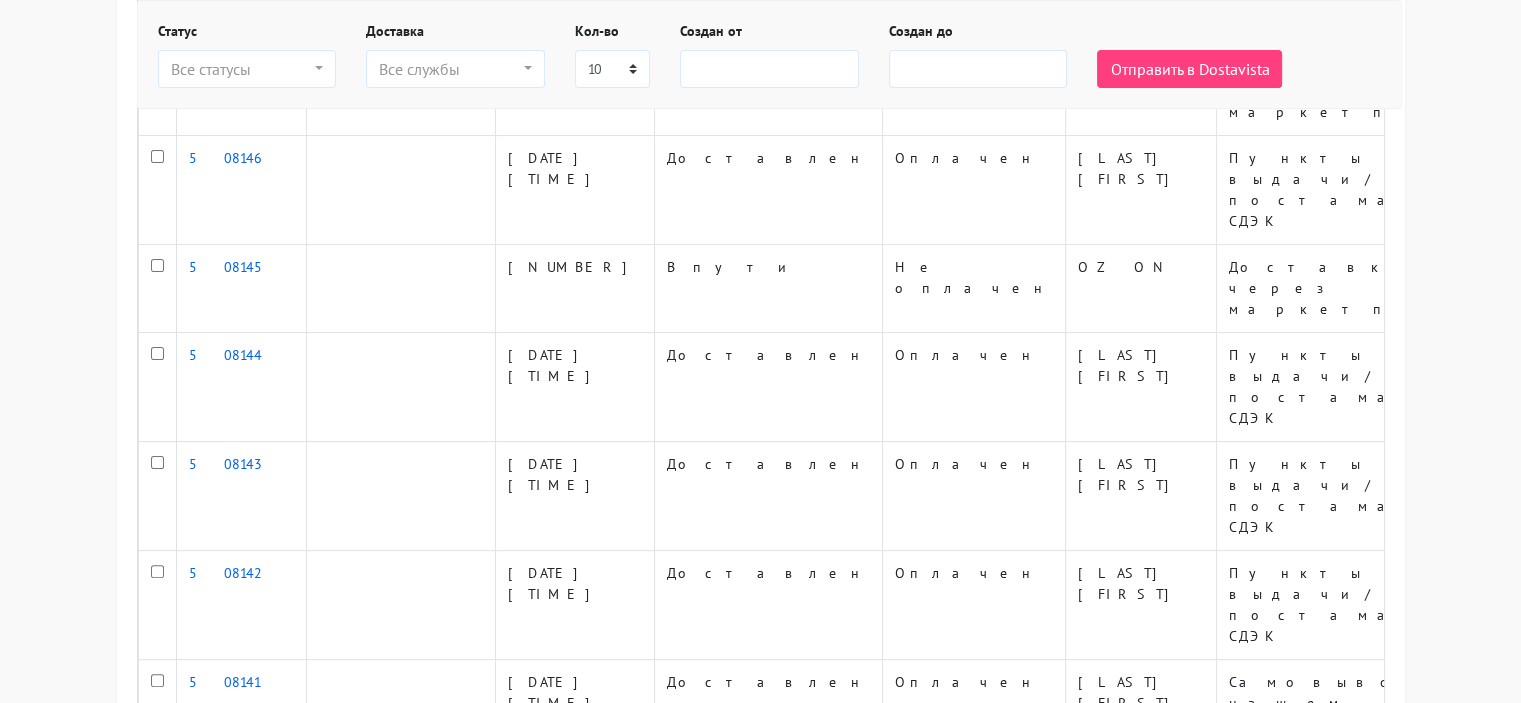 scroll, scrollTop: 469, scrollLeft: 0, axis: vertical 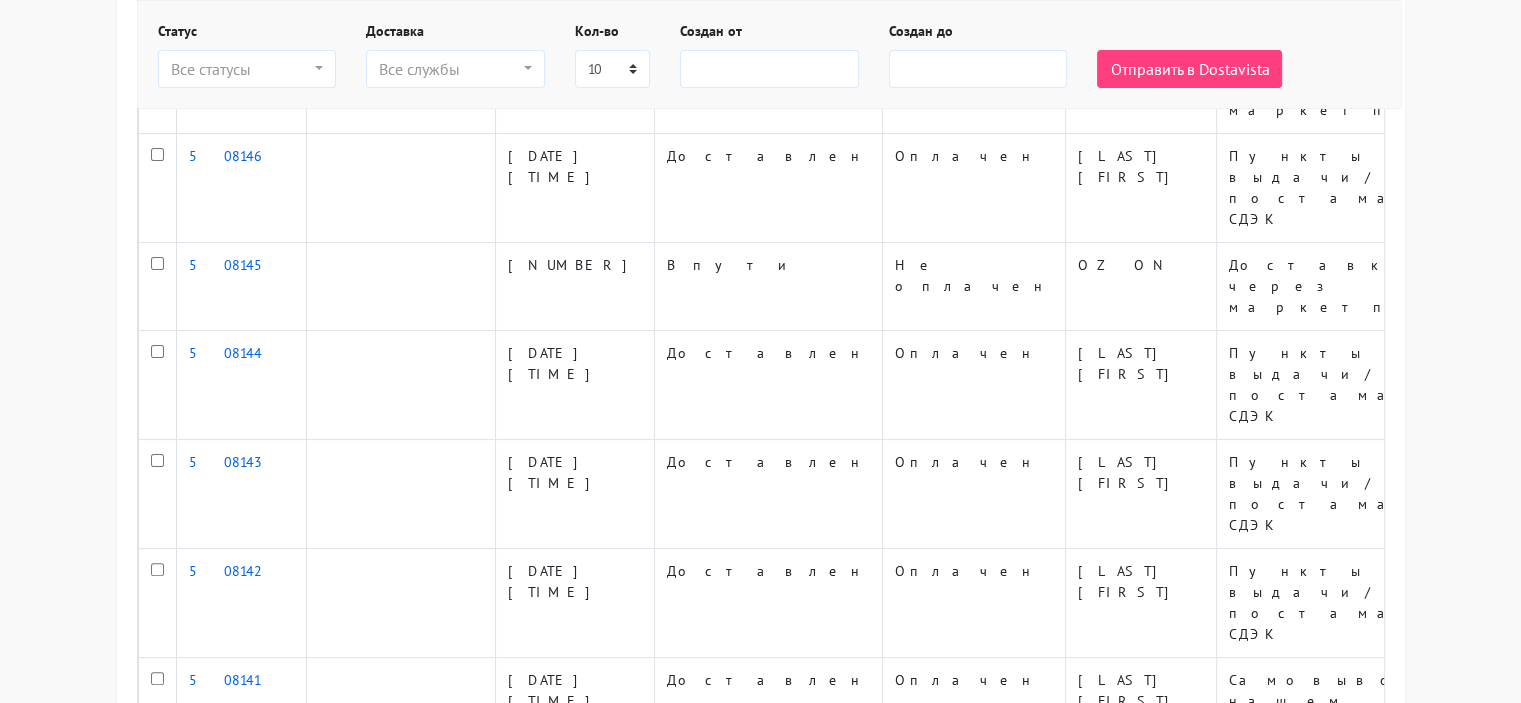 click on "5" at bounding box center (319, 915) 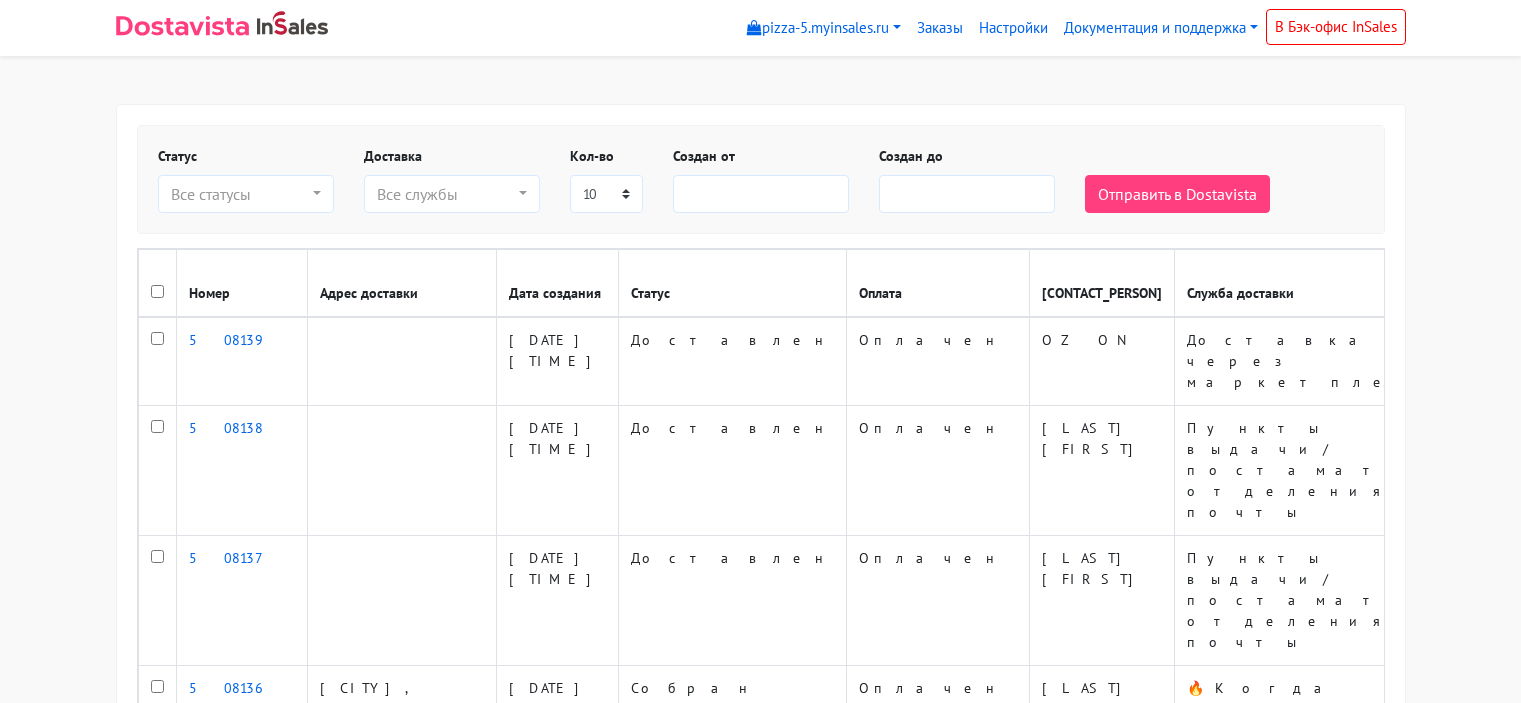 select 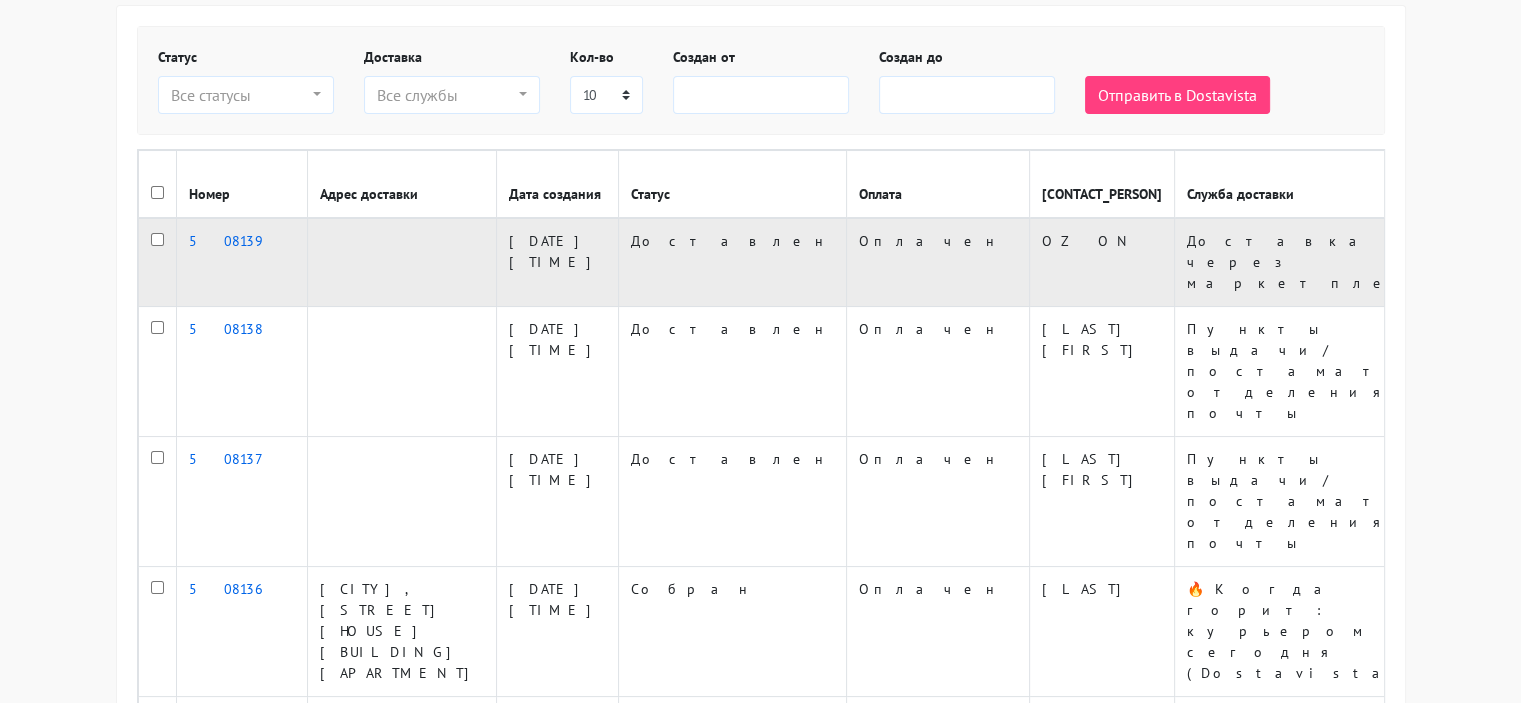 scroll, scrollTop: 100, scrollLeft: 0, axis: vertical 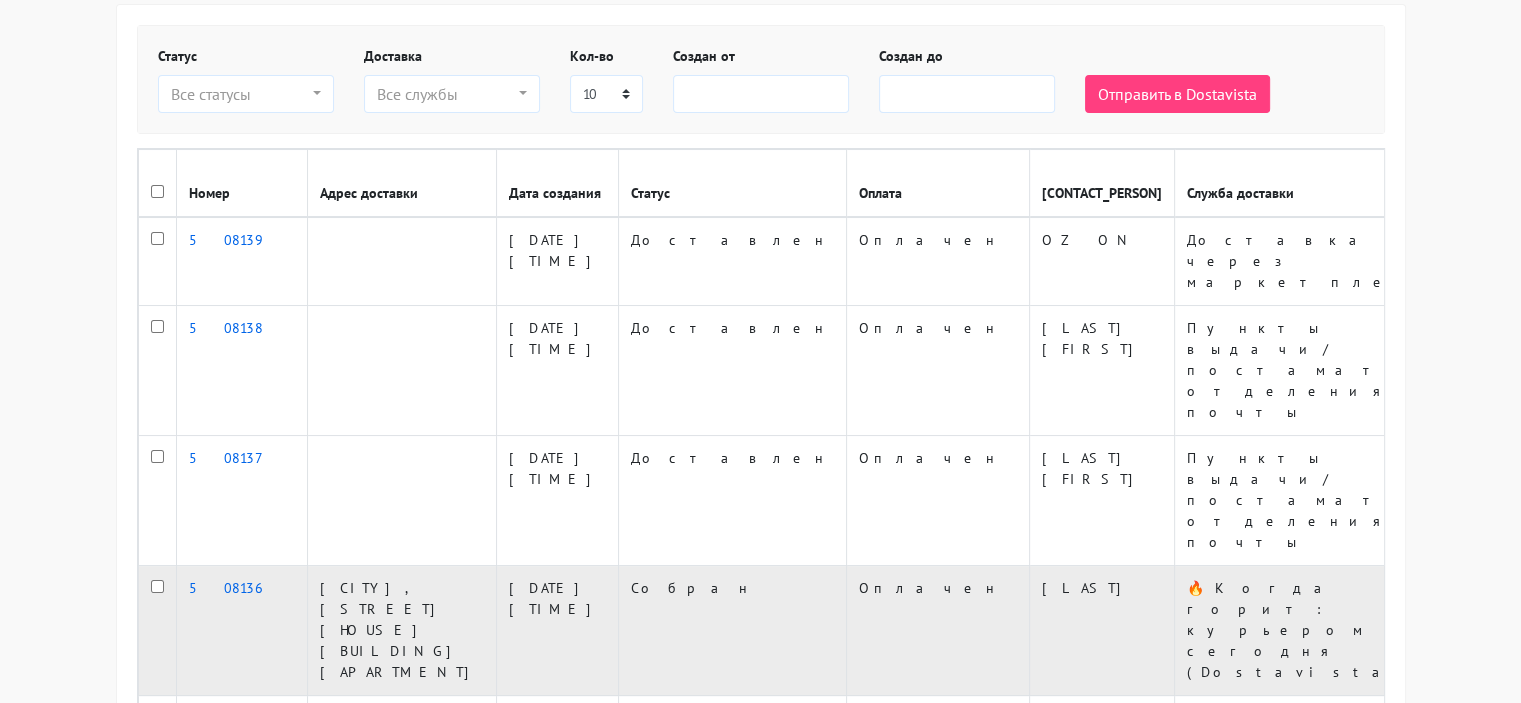 click at bounding box center (157, 586) 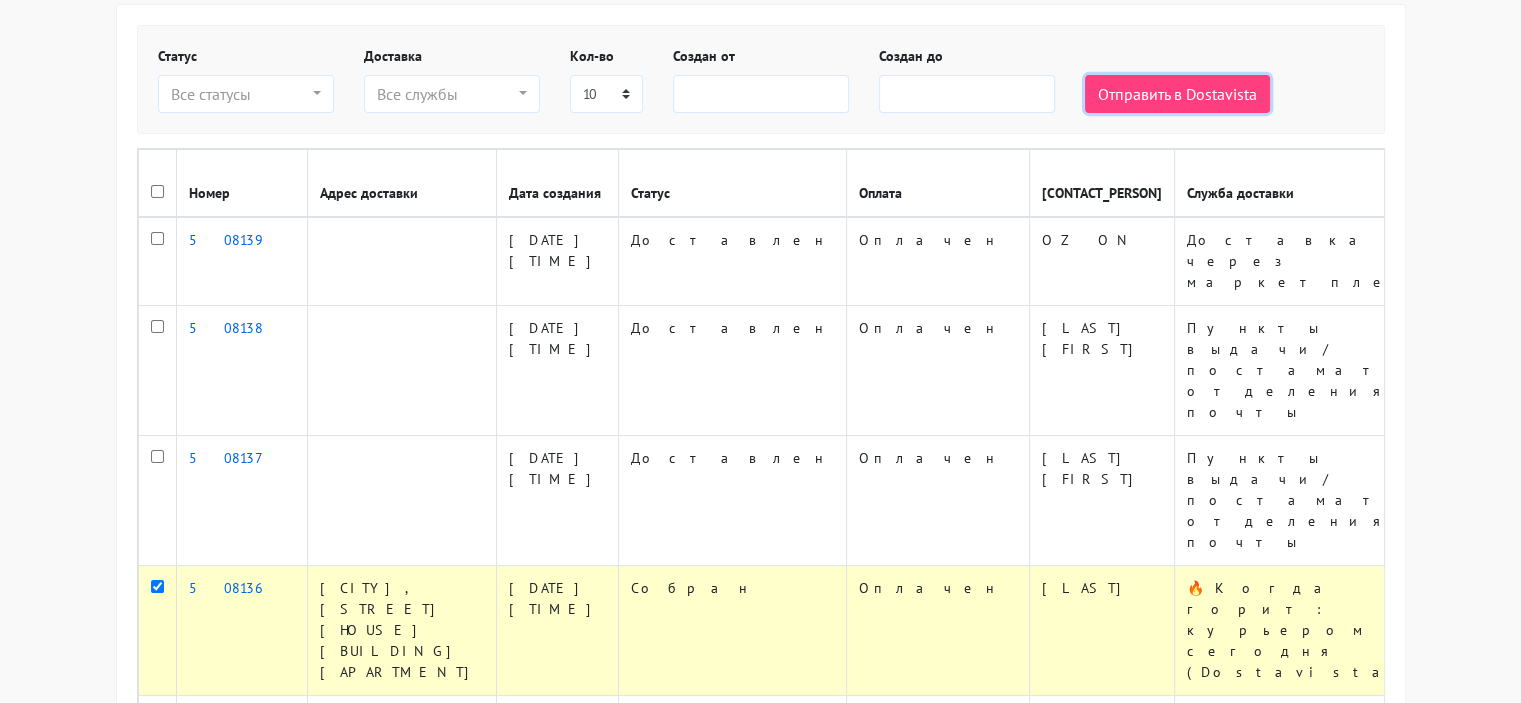 click on "Отправить в Dostavista" at bounding box center (1177, 94) 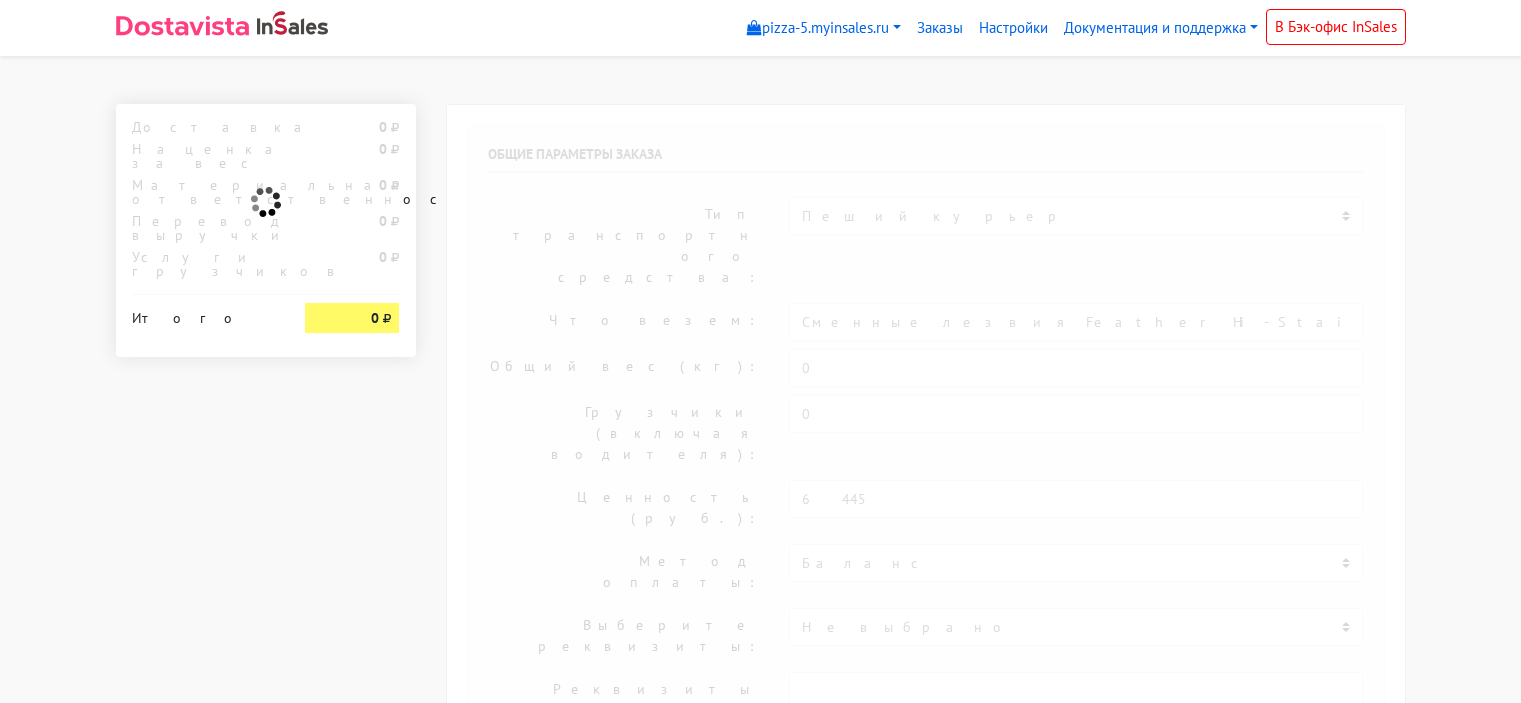 scroll, scrollTop: 0, scrollLeft: 0, axis: both 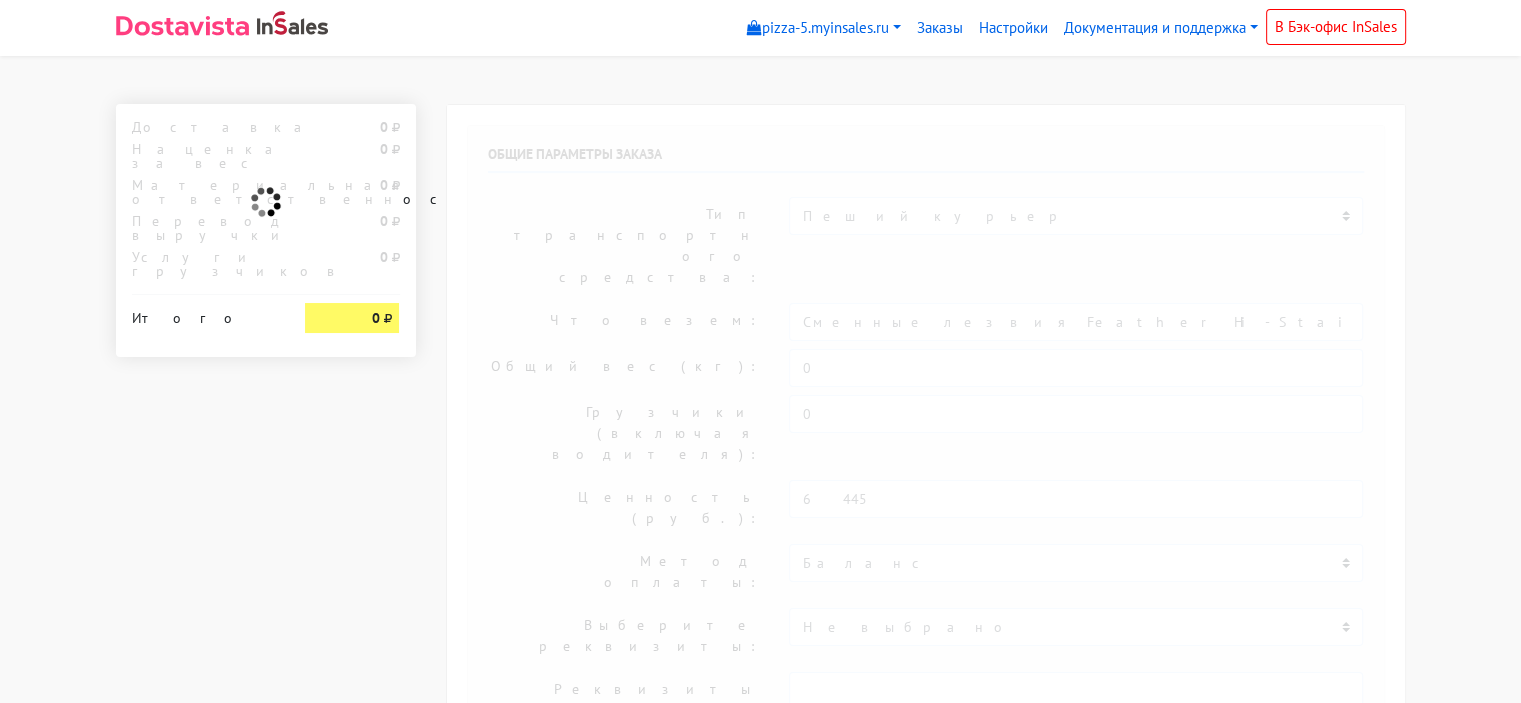select on "[TIME]" 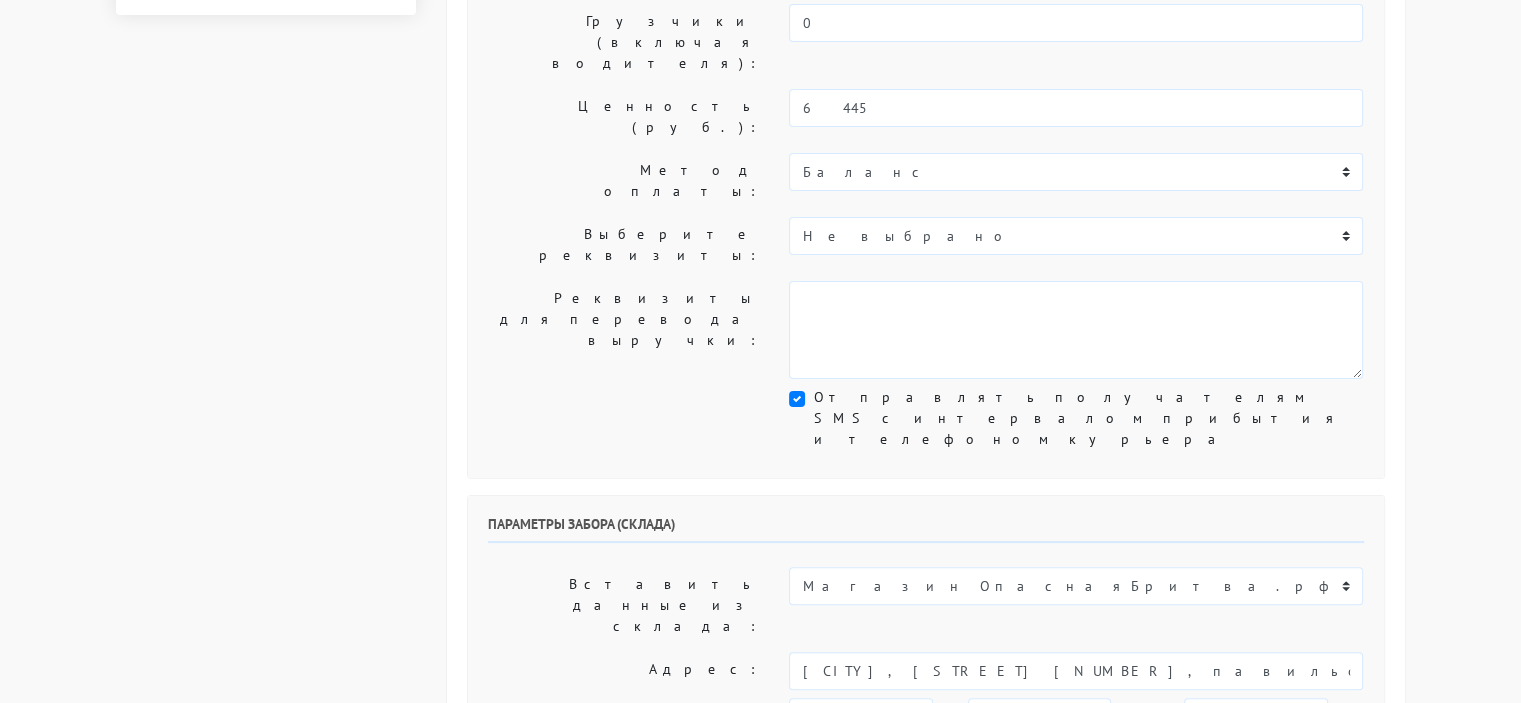 scroll, scrollTop: 400, scrollLeft: 0, axis: vertical 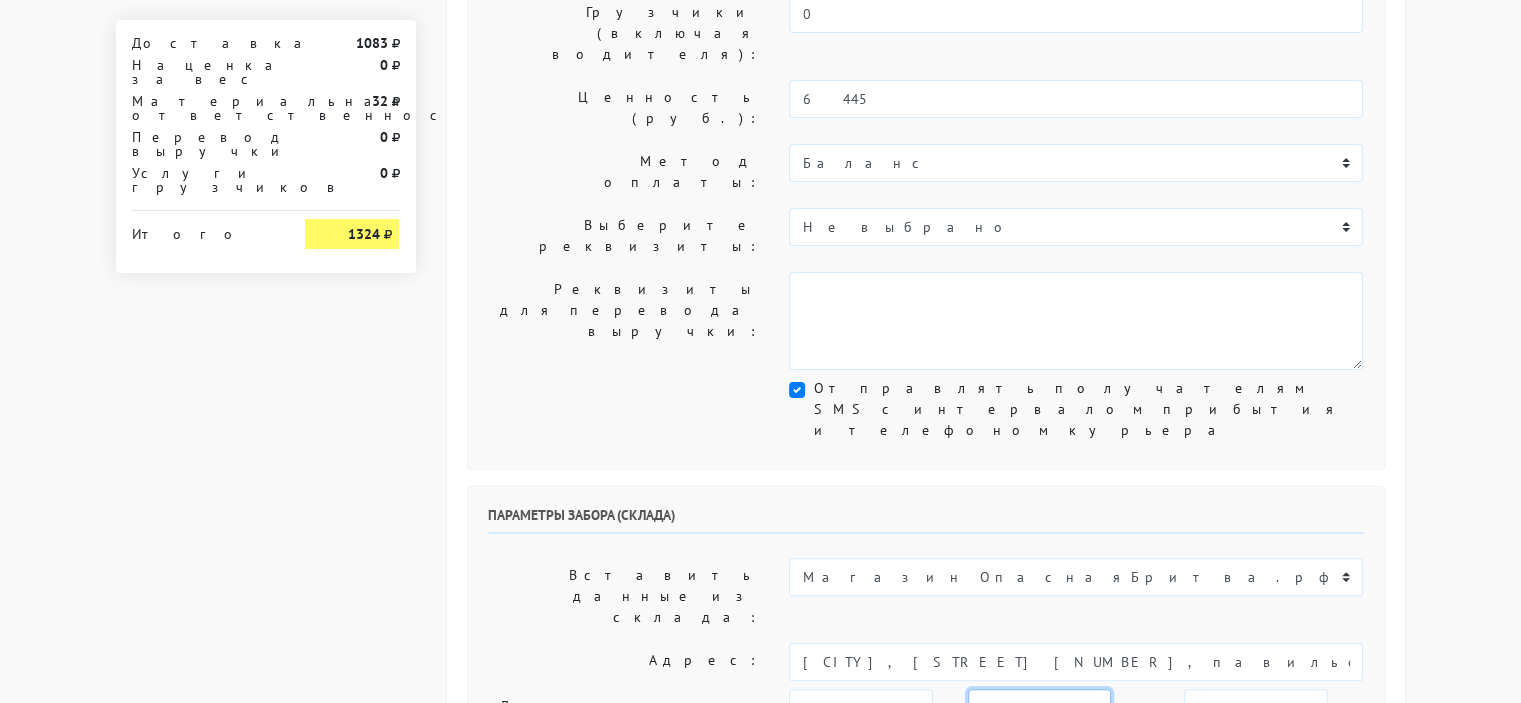 click on "[TIME]
[TIME]
[TIME]
[TIME]
[TIME]
[TIME]
[TIME]
[TIME]
[TIME] [TIME] [TIME] [TIME] [TIME] [TIME] [TIME] [TIME] [TIME]" at bounding box center (1039, 708) 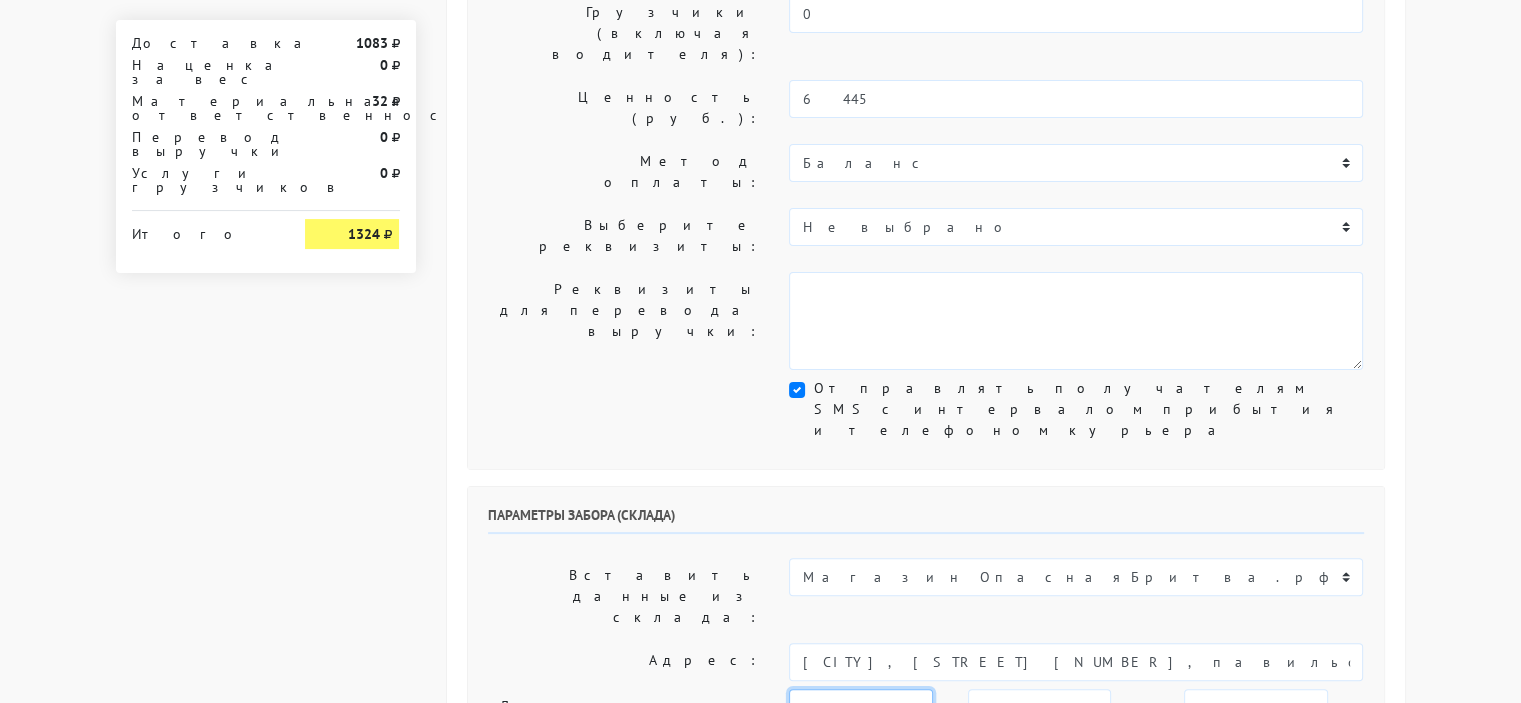 click on "[DATE_REF]
[DATE_REF]
[DATE]
[DATE]
[DATE]
[DATE]
[DATE]
[DATE]
[DATE]" at bounding box center [860, 708] 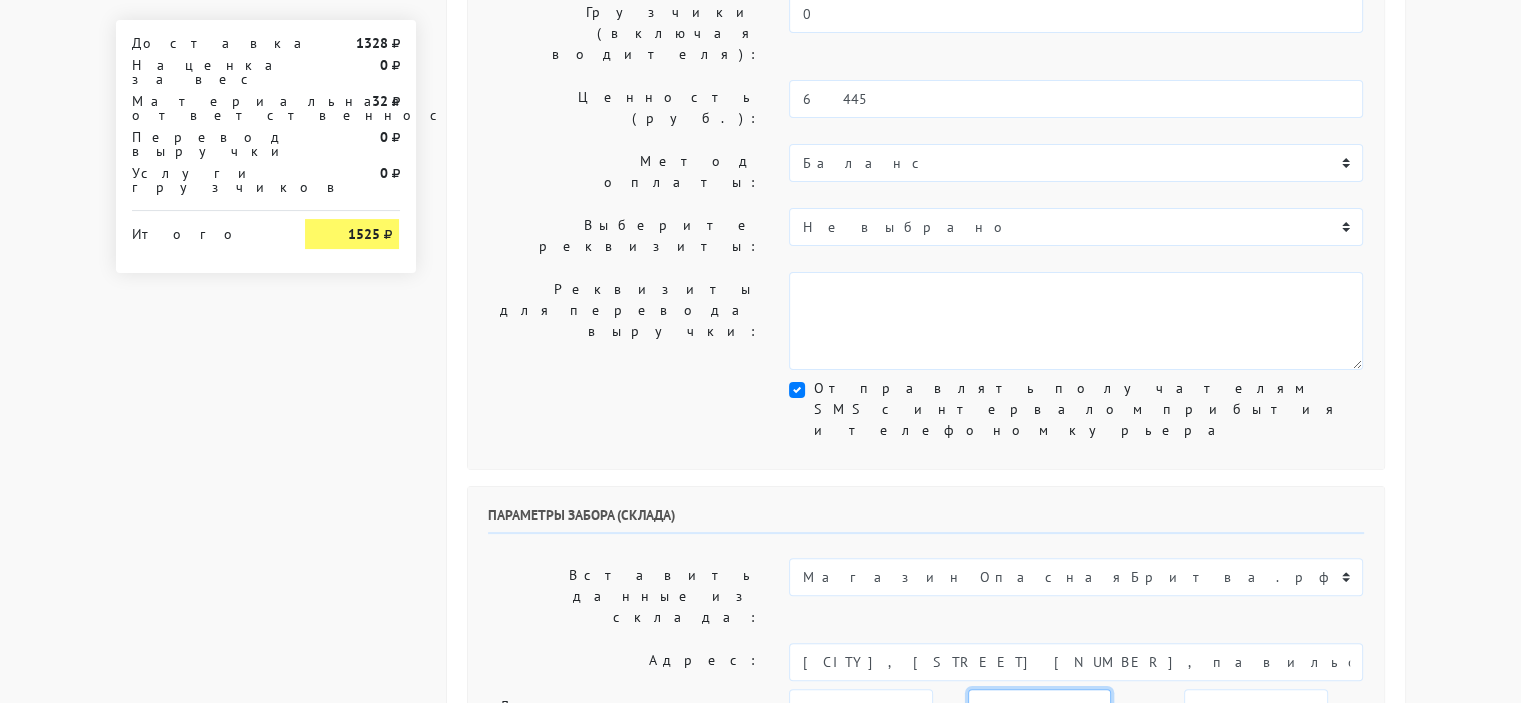 click on "[TIME]
[TIME]
[TIME]
[TIME]
[TIME]
[TIME]
[TIME]
[TIME]
[TIME] [TIME] [TIME] [TIME] [TIME] [TIME] [TIME] [TIME] [TIME]" at bounding box center (1039, 708) 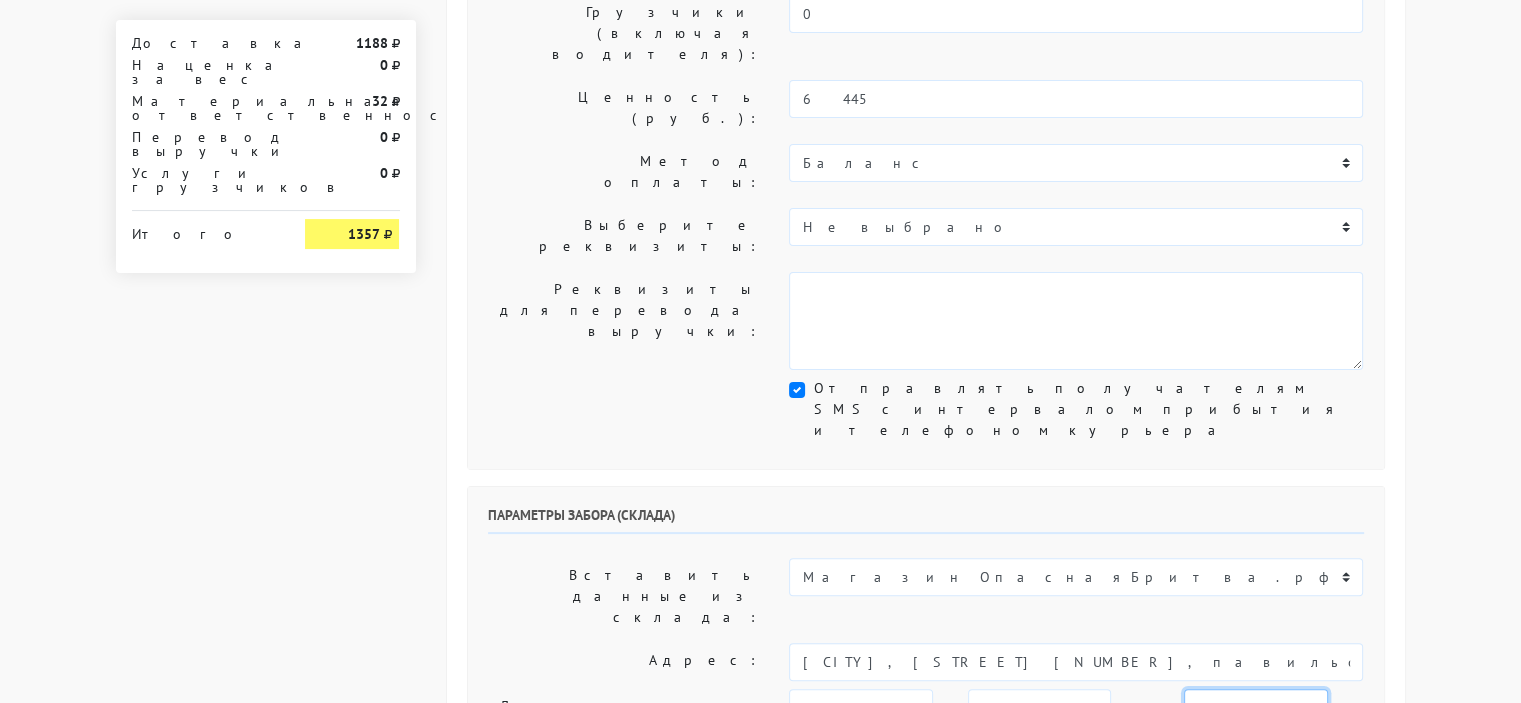 click on "[TIME]
[TIME]
[TIME]
[TIME]
[TIME]
[TIME]
[TIME]
[TIME]
[TIME] [TIME] [TIME] [TIME] [TIME] [TIME] [TIME] [TIME] [TIME]" at bounding box center (1255, 708) 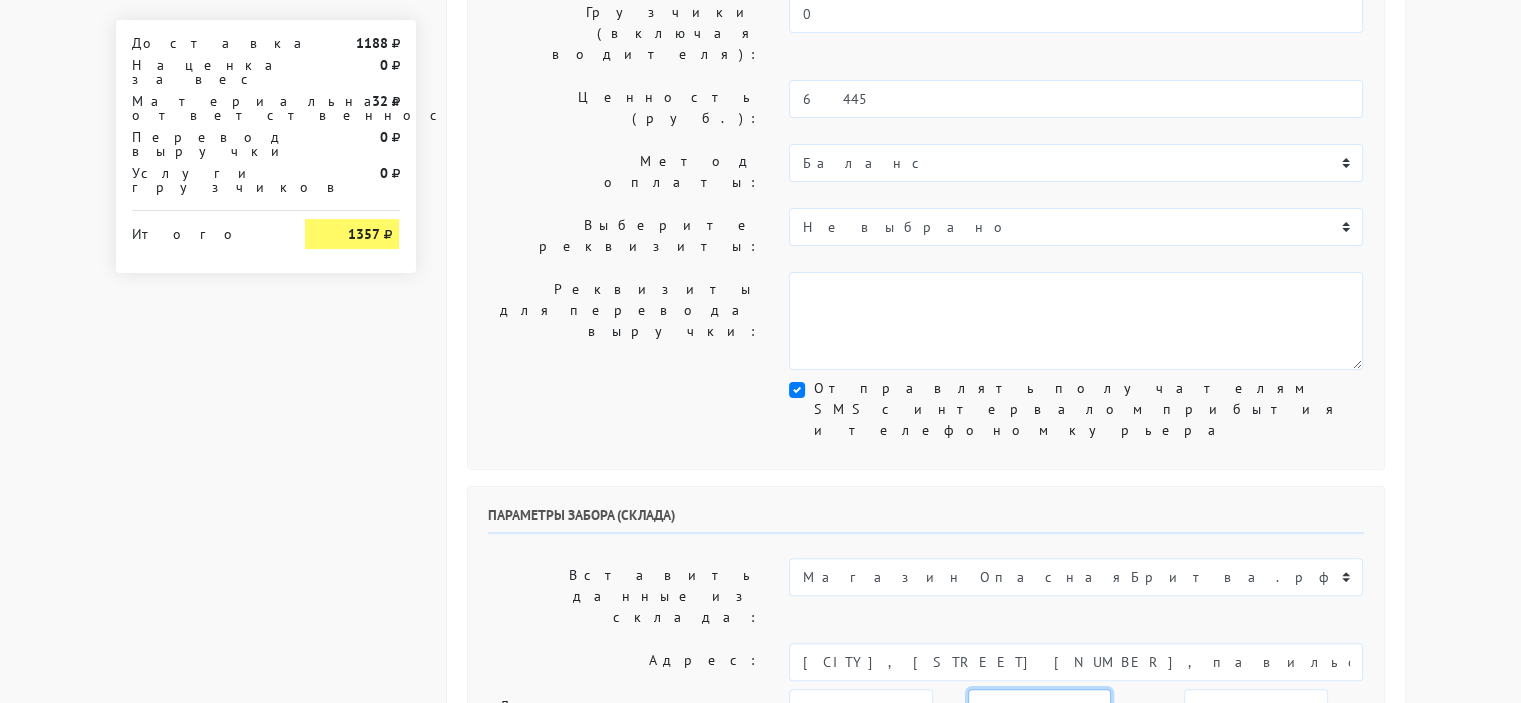 click on "[TIME]
[TIME]
[TIME]
[TIME]
[TIME]
[TIME]
[TIME]
[TIME]
[TIME] [TIME] [TIME] [TIME] [TIME] [TIME] [TIME] [TIME] [TIME]" at bounding box center (1039, 708) 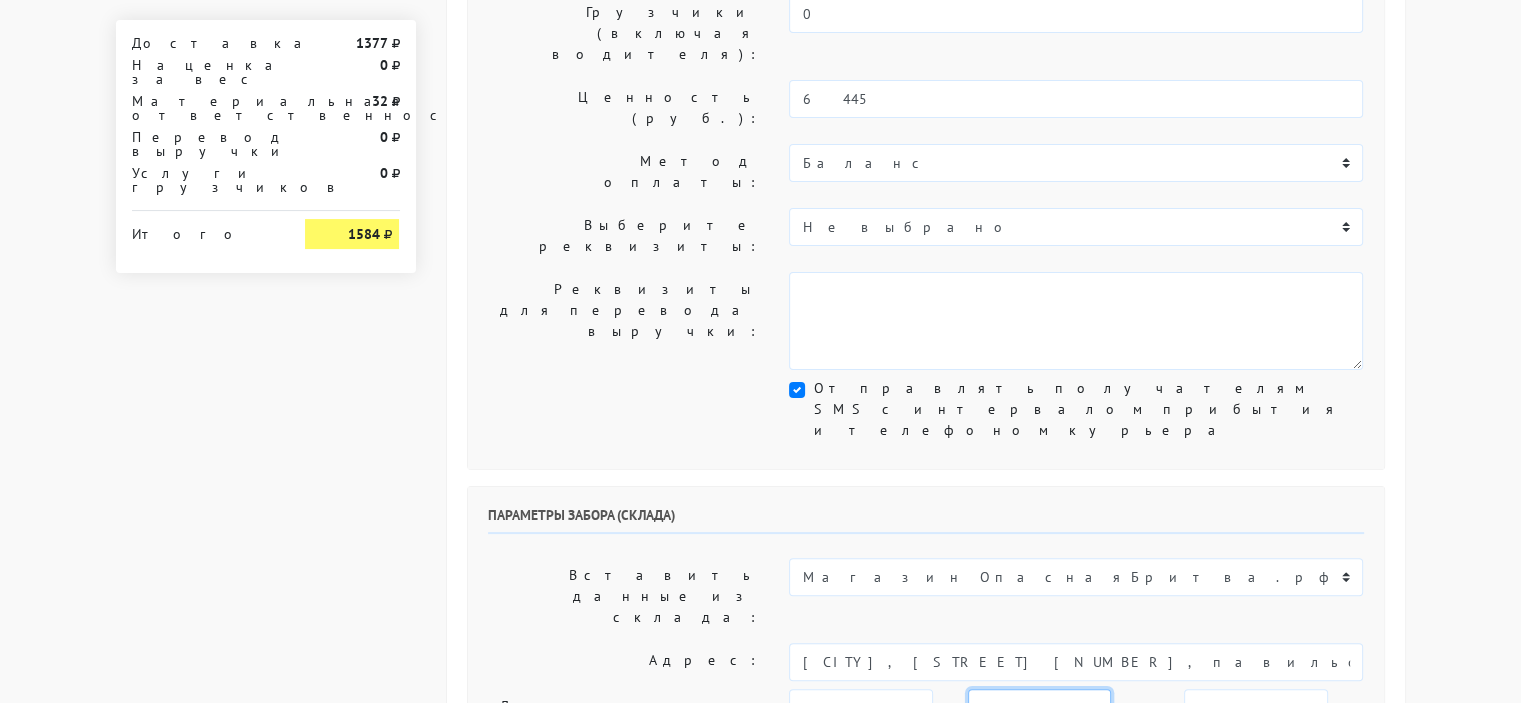 click on "[TIME]
[TIME]
[TIME]
[TIME]
[TIME]
[TIME]
[TIME]
[TIME]
[TIME] [TIME] [TIME] [TIME] [TIME] [TIME] [TIME] [TIME] [TIME]" at bounding box center [1039, 708] 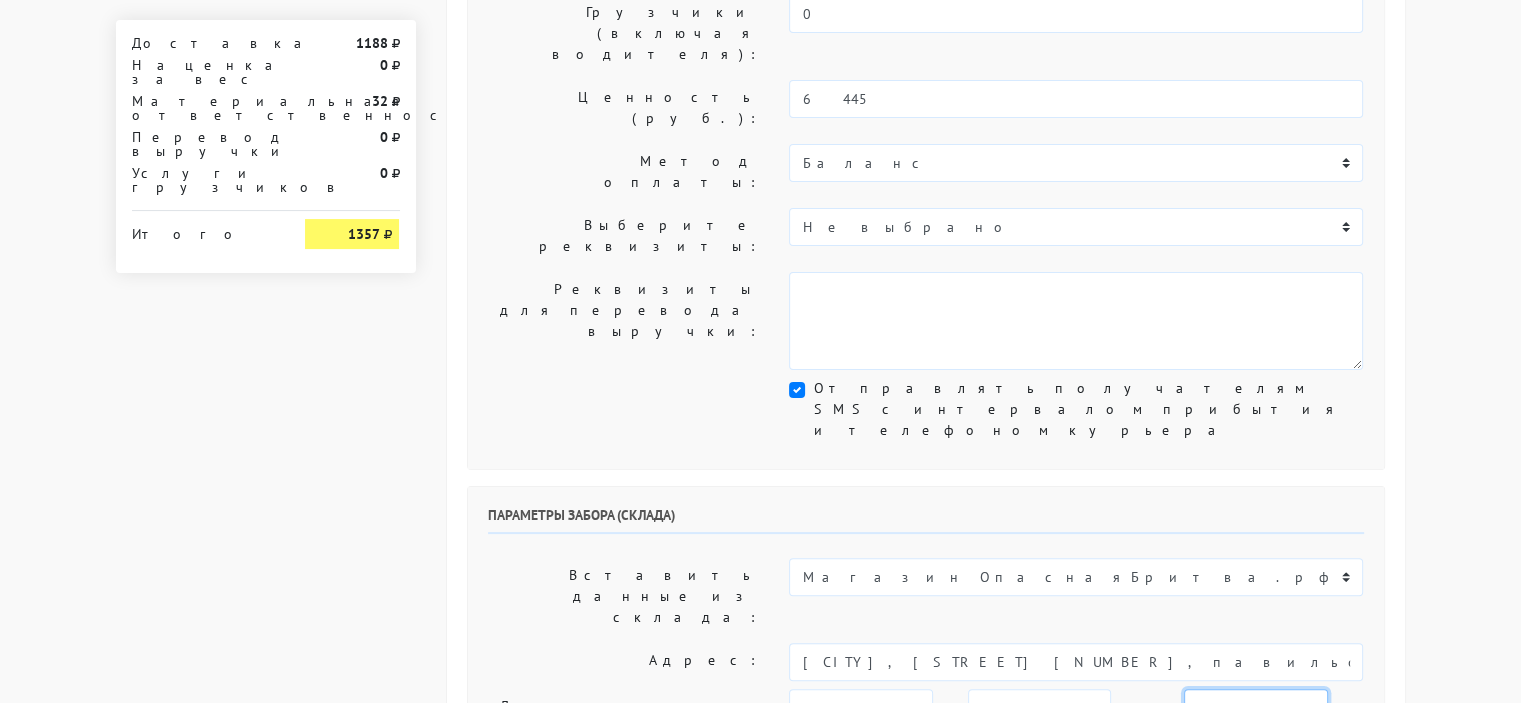 click on "[TIME]
[TIME]
[TIME]
[TIME]
[TIME]
[TIME]
[TIME]
[TIME]
[TIME] [TIME] [TIME] [TIME] [TIME] [TIME] [TIME] [TIME] [TIME]" at bounding box center [1255, 708] 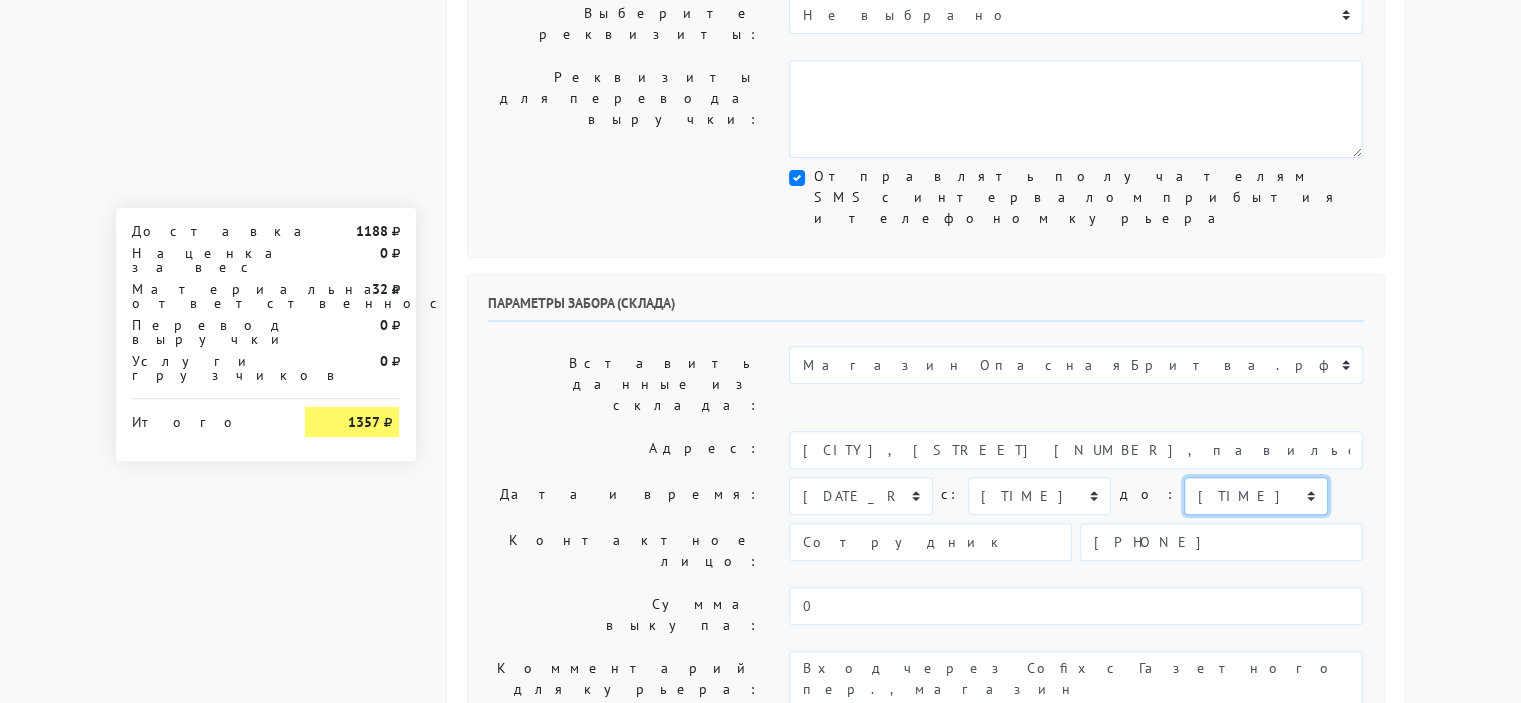 scroll, scrollTop: 600, scrollLeft: 0, axis: vertical 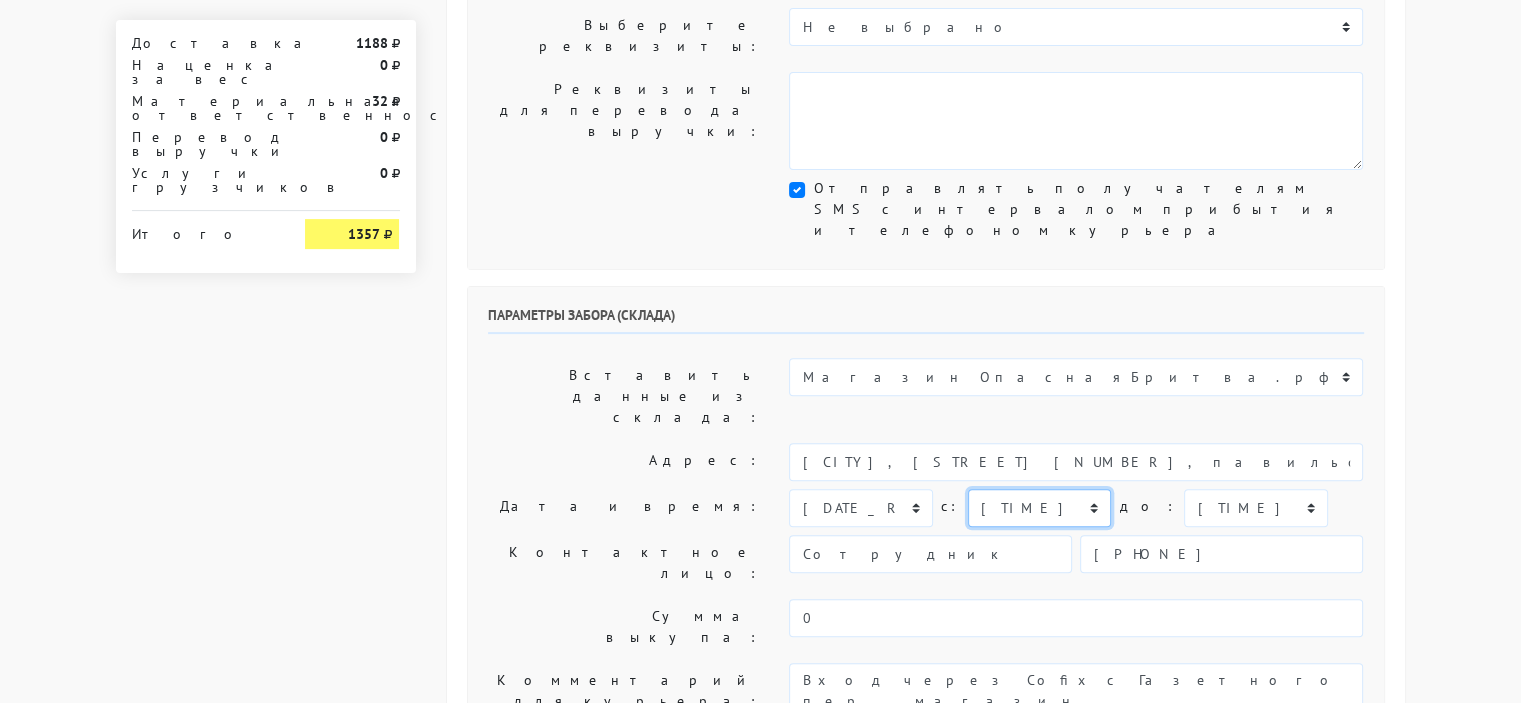 click on "[TIME]
[TIME]
[TIME]
[TIME]
[TIME]
[TIME]
[TIME]
[TIME]
[TIME] [TIME] [TIME] [TIME] [TIME] [TIME] [TIME] [TIME] [TIME]" at bounding box center (1039, 508) 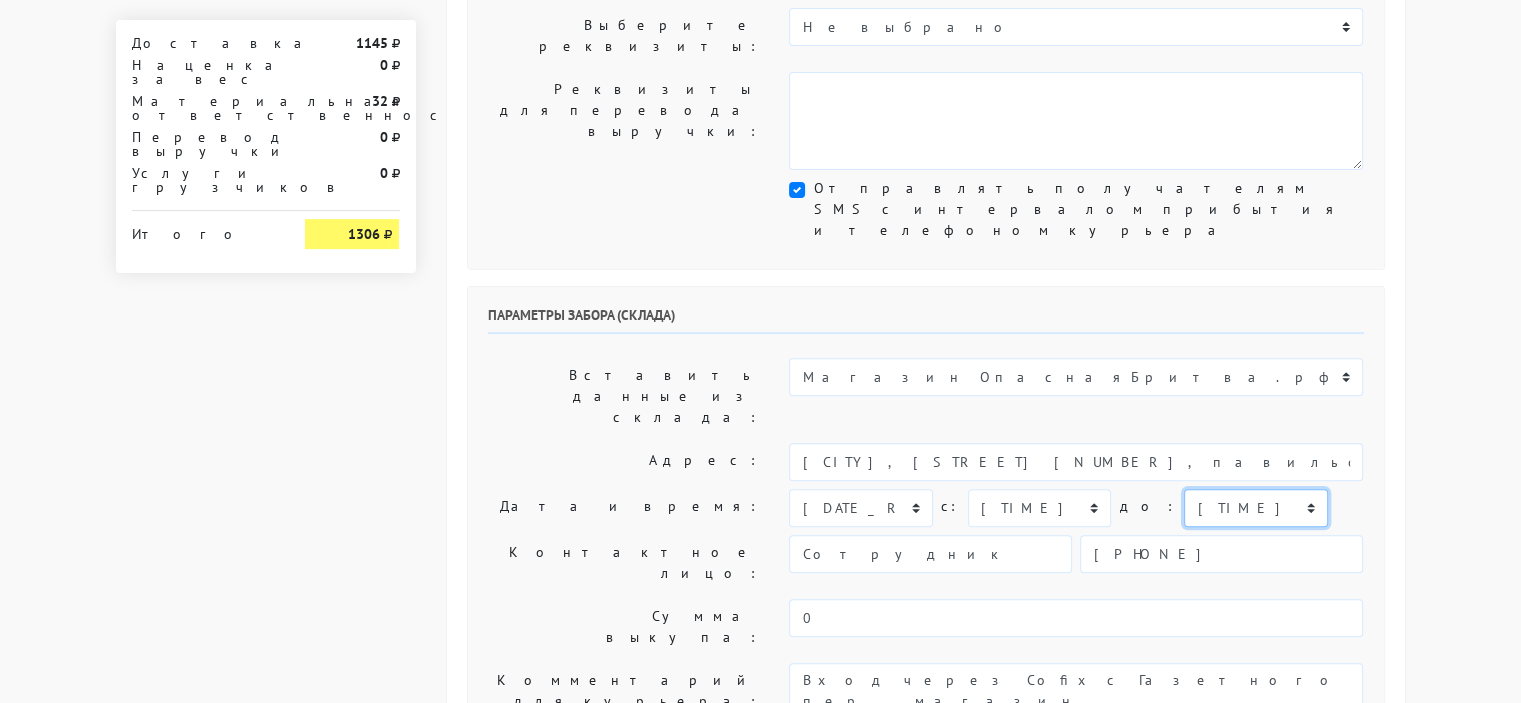 click on "[TIME]
[TIME]
[TIME]
[TIME]
[TIME]
[TIME]
[TIME]
[TIME]
[TIME] [TIME] [TIME] [TIME] [TIME] [TIME] [TIME] [TIME] [TIME]" at bounding box center (1255, 508) 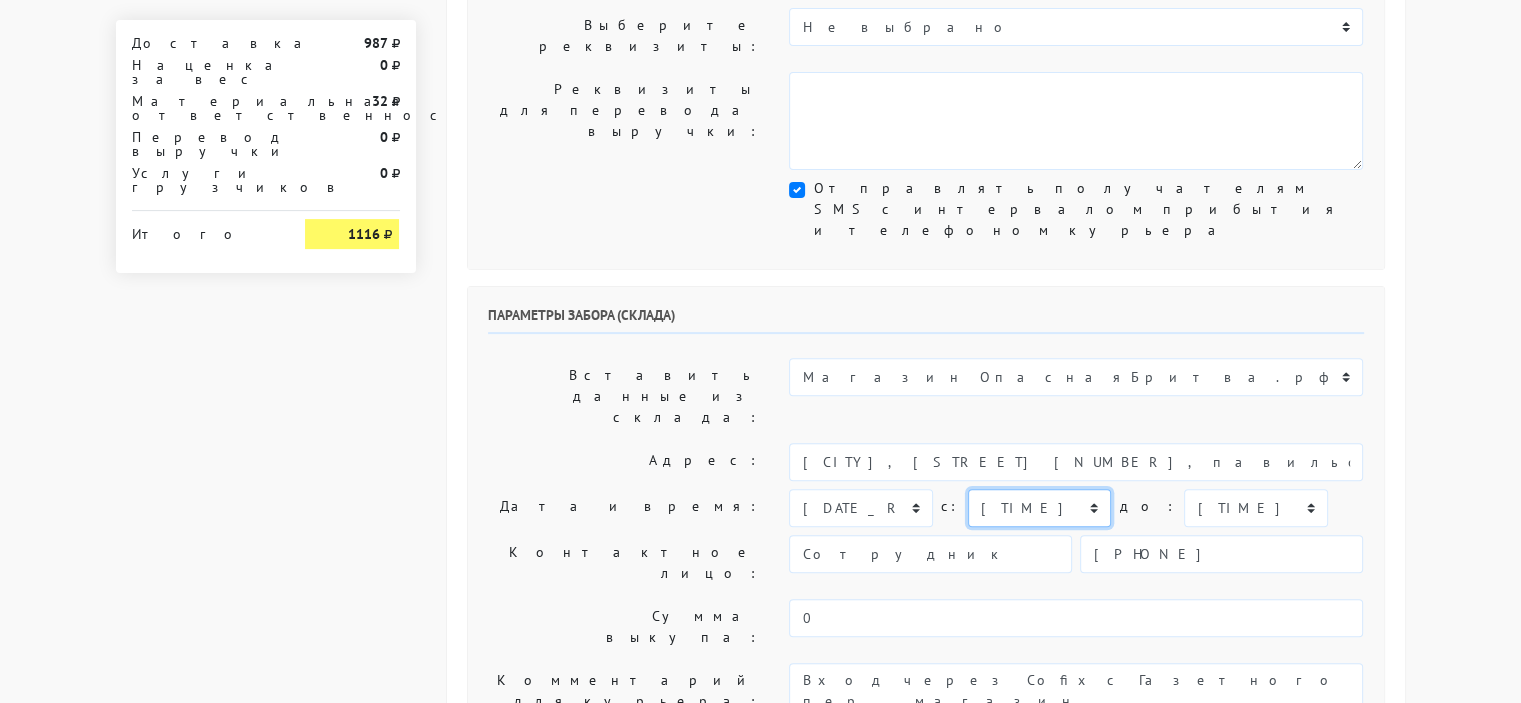 click on "[TIME]
[TIME]
[TIME]
[TIME]
[TIME]
[TIME]
[TIME]
[TIME]
[TIME] [TIME] [TIME] [TIME] [TIME] [TIME] [TIME] [TIME] [TIME]" at bounding box center [1039, 508] 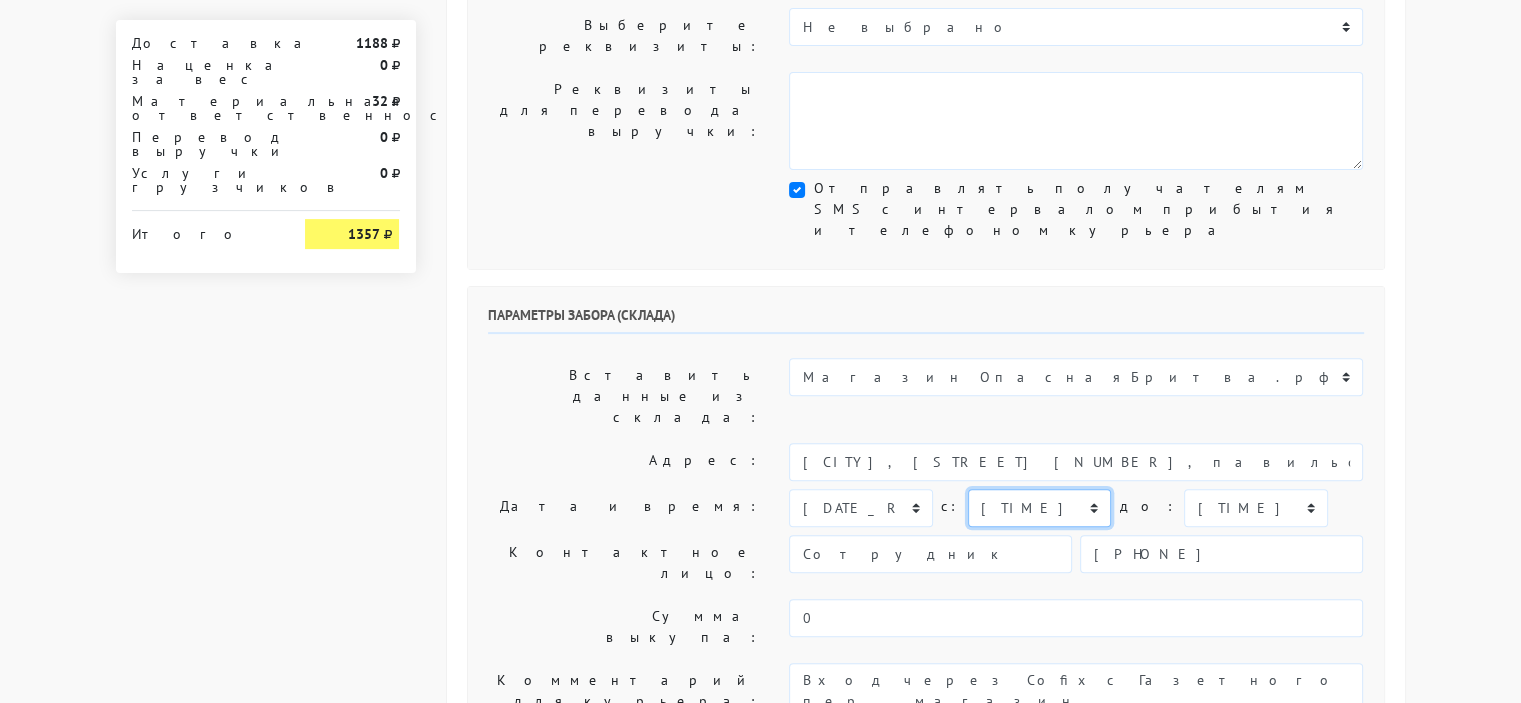 click on "[TIME]
[TIME]
[TIME]
[TIME]
[TIME]
[TIME]
[TIME]
[TIME]
[TIME] [TIME] [TIME] [TIME] [TIME] [TIME] [TIME] [TIME] [TIME]" at bounding box center (1039, 508) 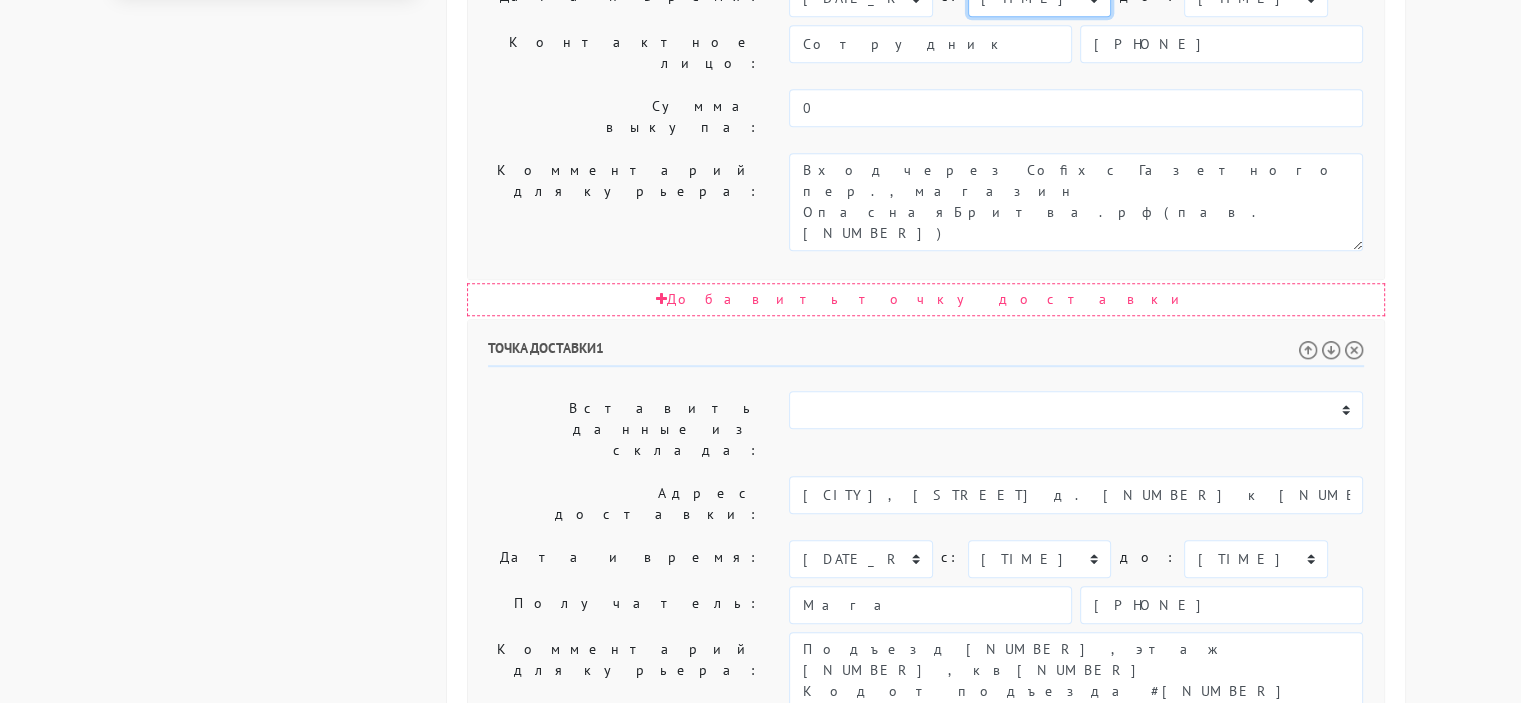 scroll, scrollTop: 1136, scrollLeft: 0, axis: vertical 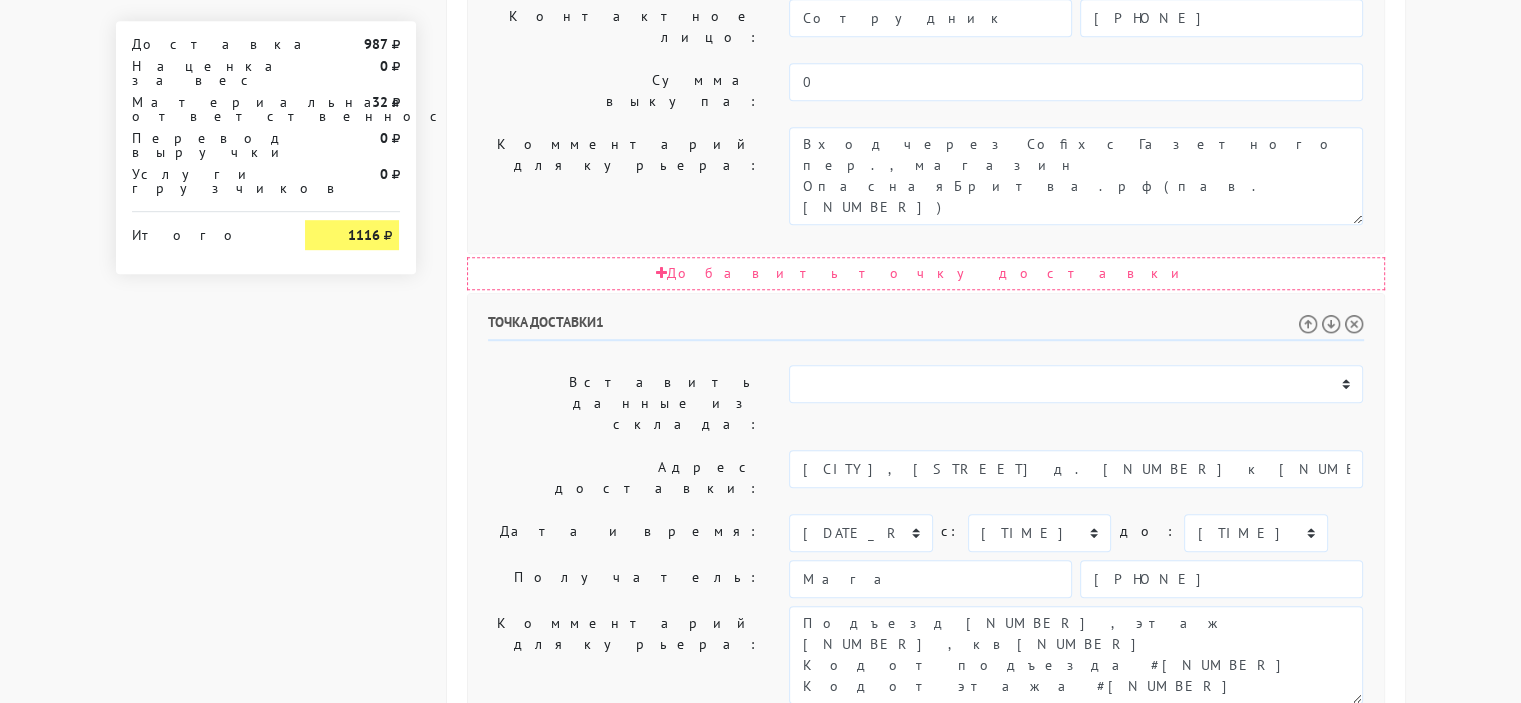 click on "Создать заказ в Dostavista" at bounding box center (571, 1062) 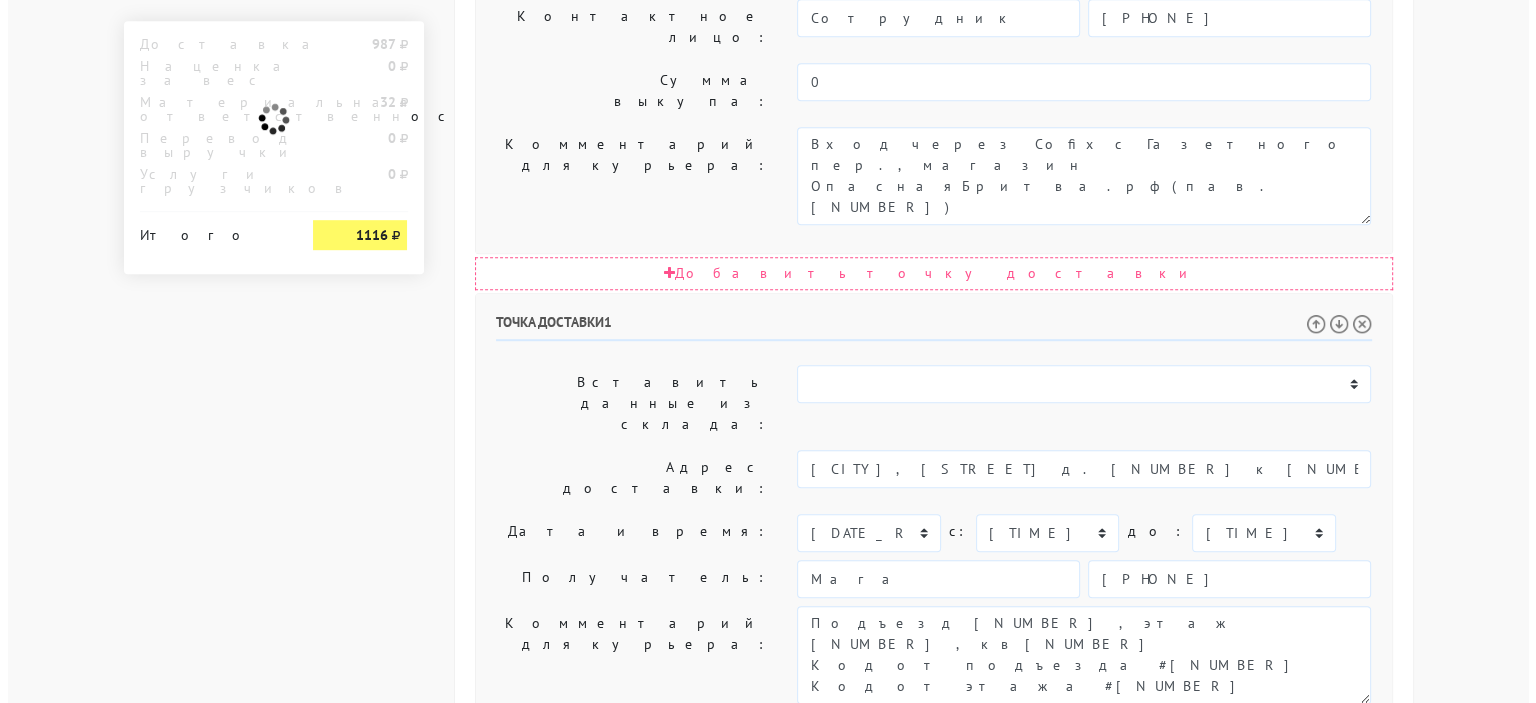 scroll, scrollTop: 0, scrollLeft: 0, axis: both 